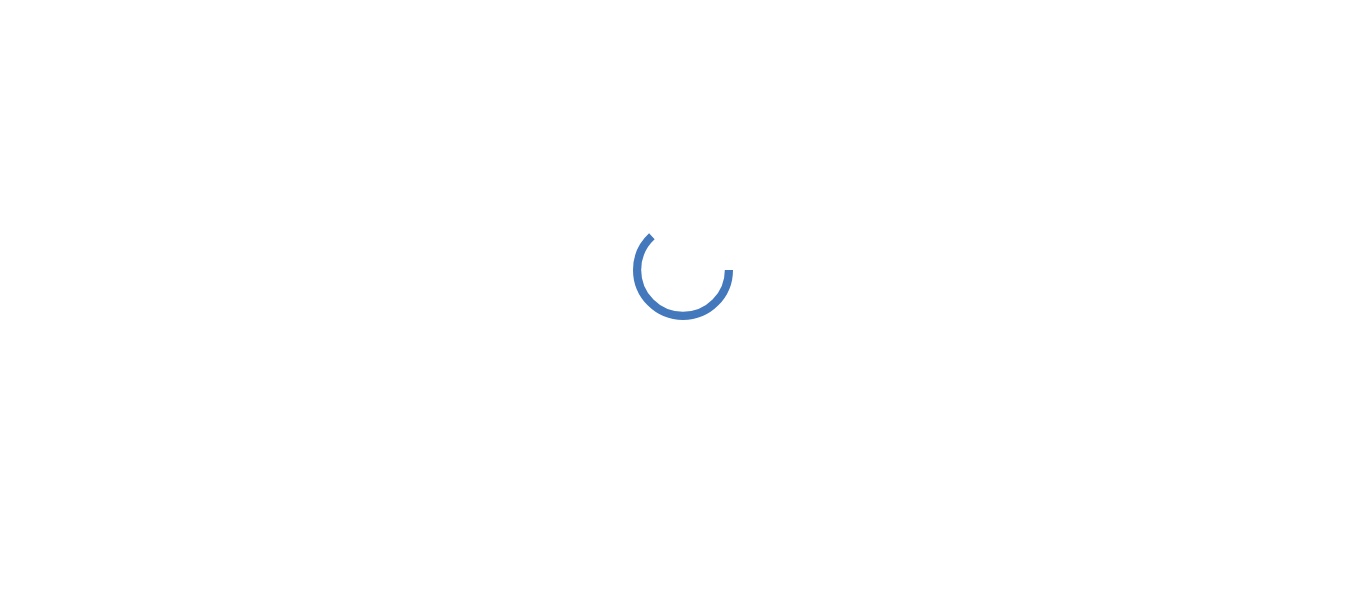 scroll, scrollTop: 0, scrollLeft: 0, axis: both 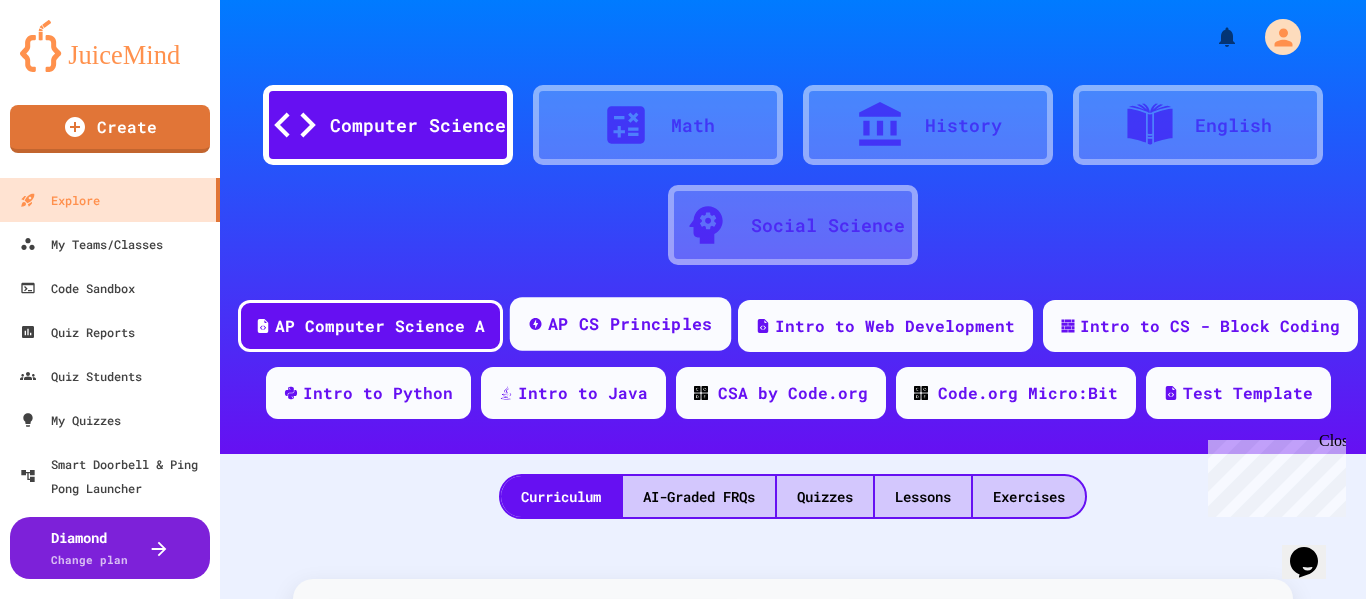 click on "AP CS Principles" at bounding box center [630, 324] 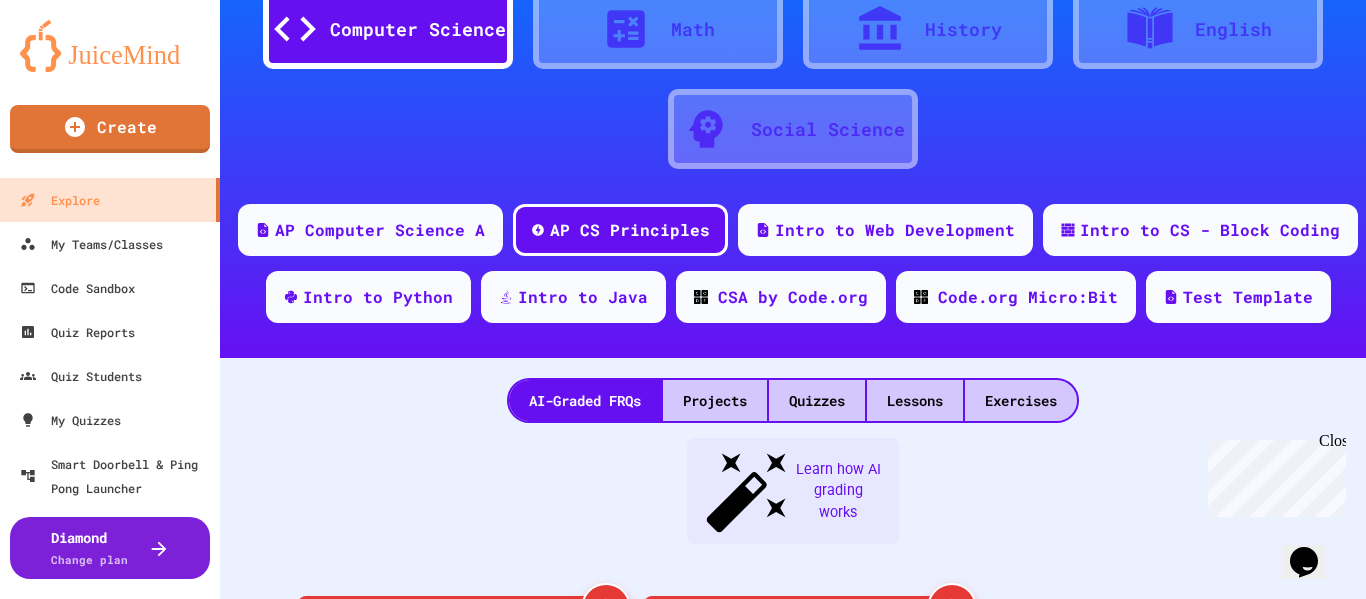 scroll, scrollTop: 0, scrollLeft: 0, axis: both 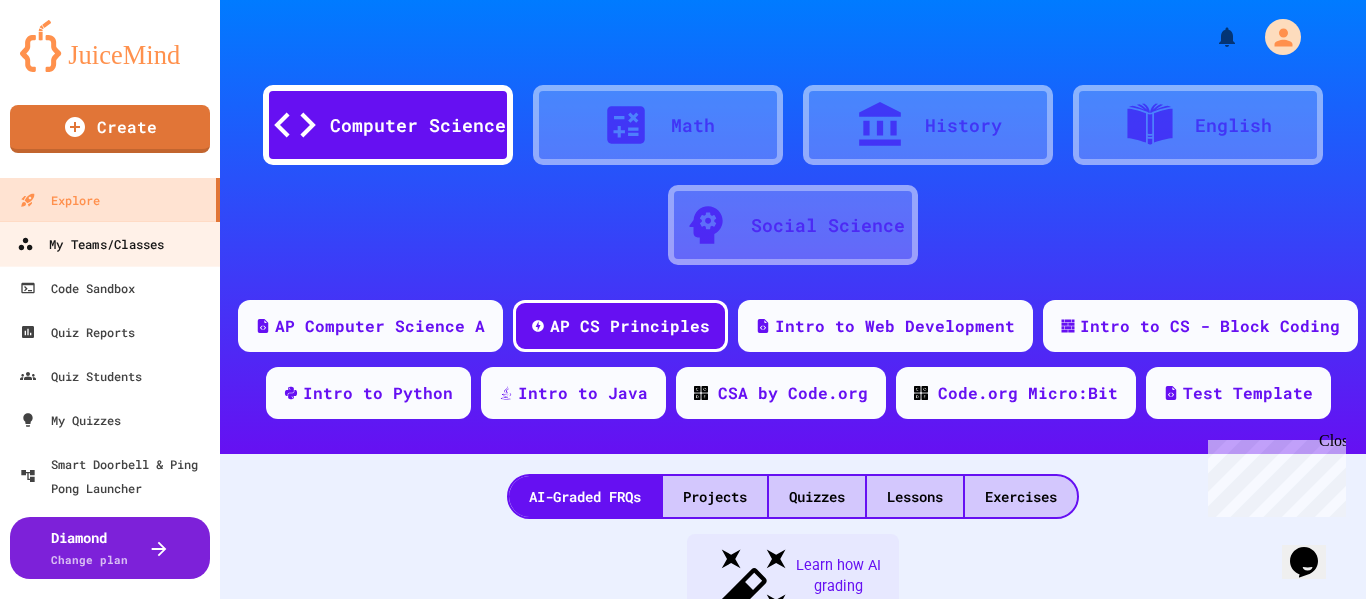 click on "My Teams/Classes" at bounding box center [90, 244] 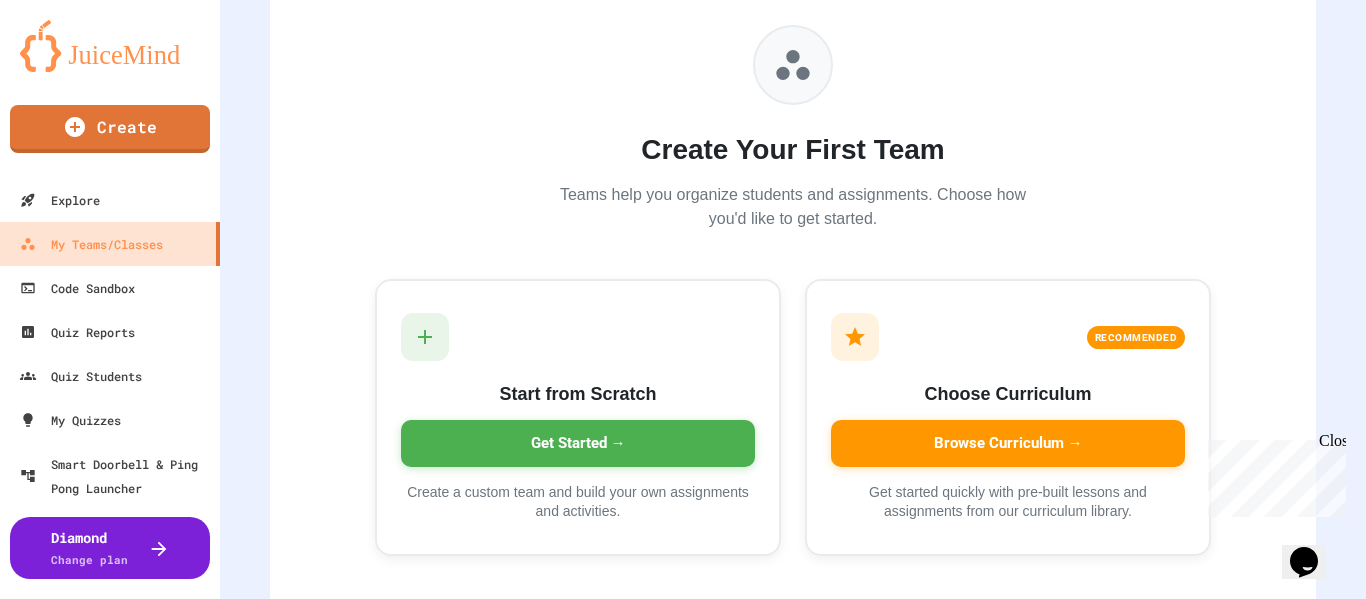 scroll, scrollTop: 215, scrollLeft: 0, axis: vertical 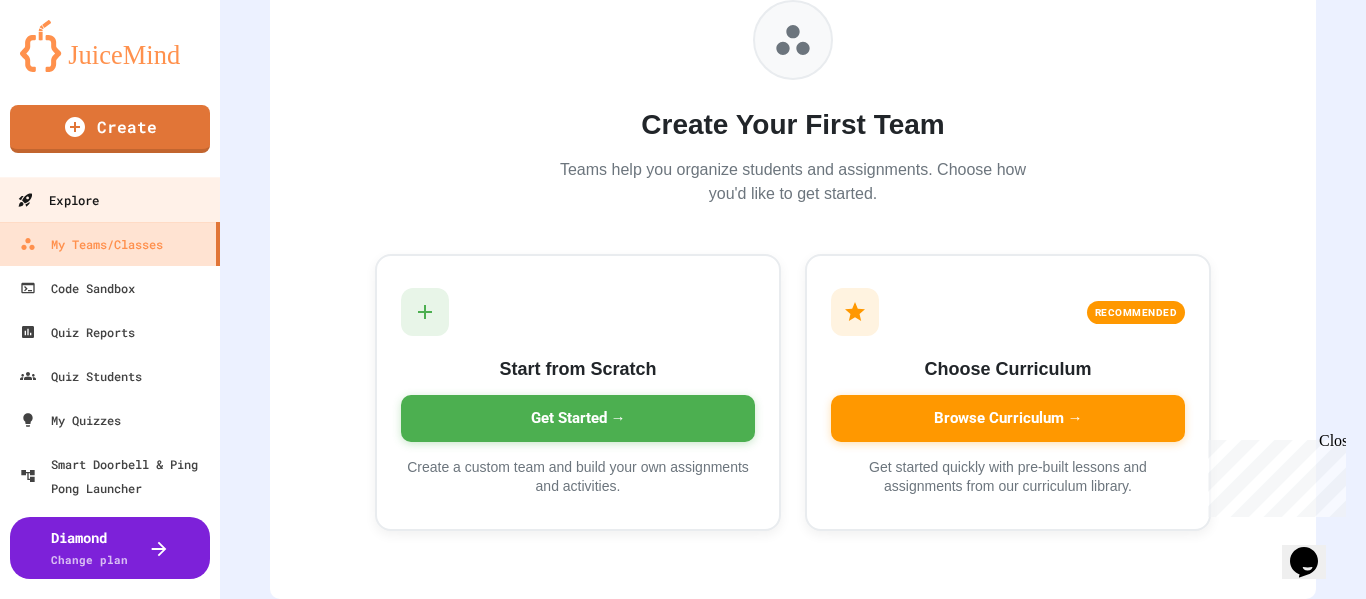 click on "Explore" at bounding box center [58, 200] 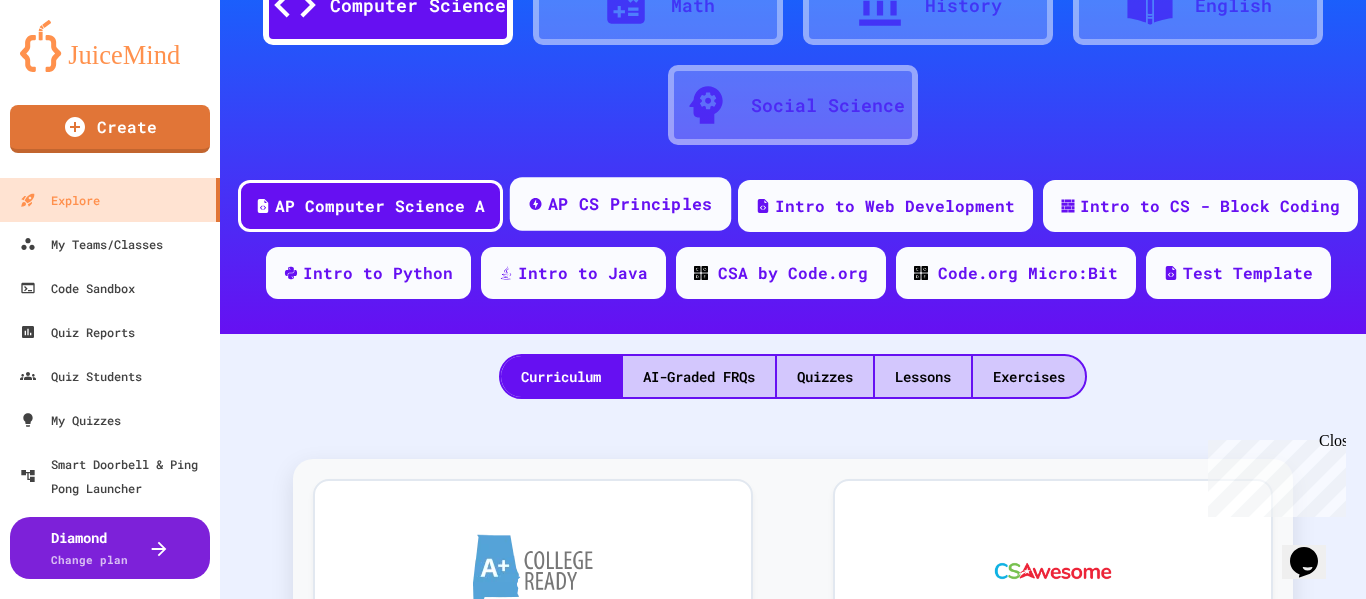 click on "AP CS Principles" at bounding box center (630, 204) 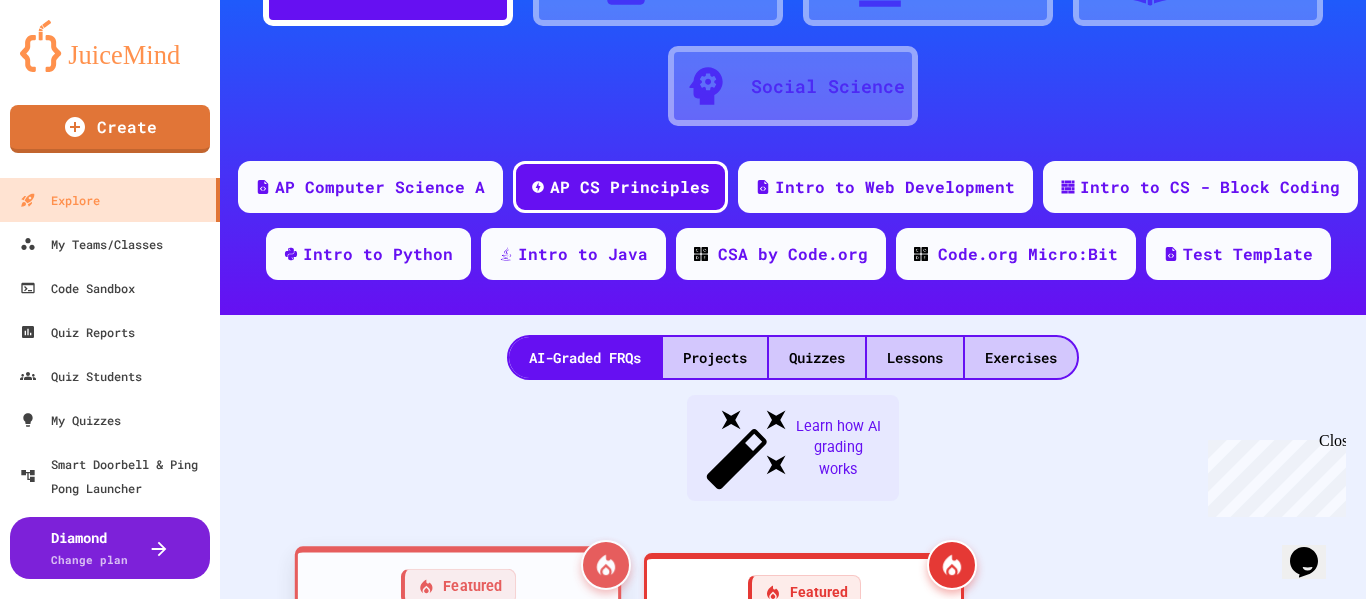 scroll, scrollTop: 131, scrollLeft: 0, axis: vertical 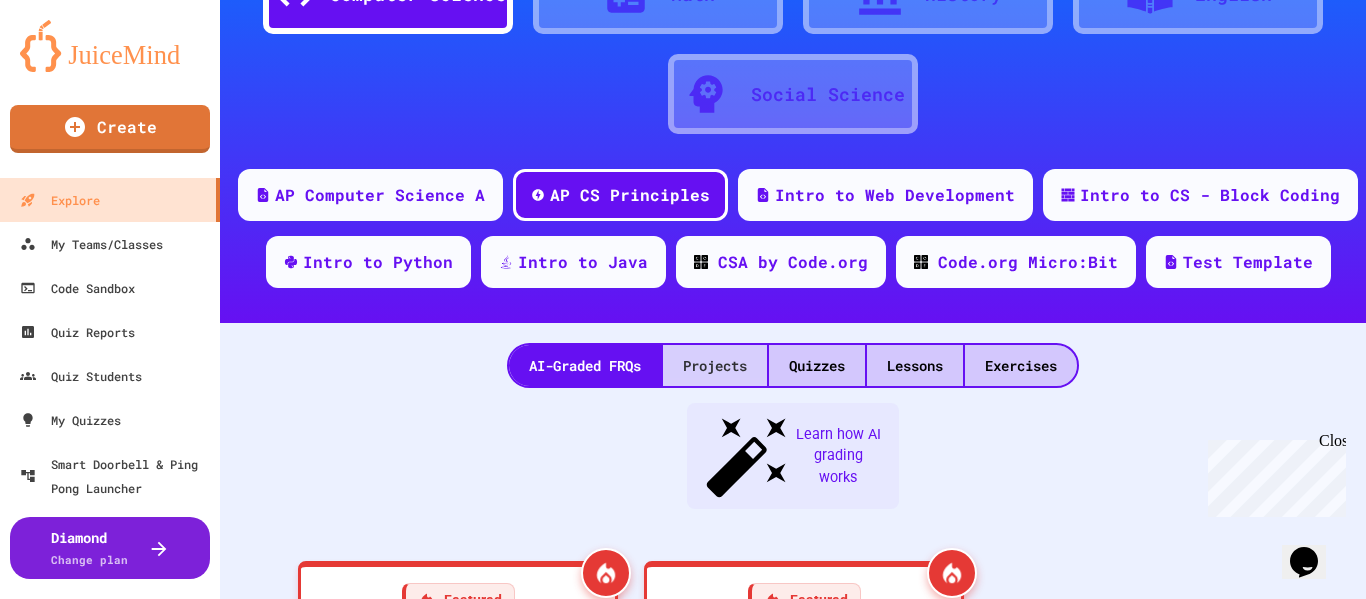 click on "Projects" at bounding box center [715, 365] 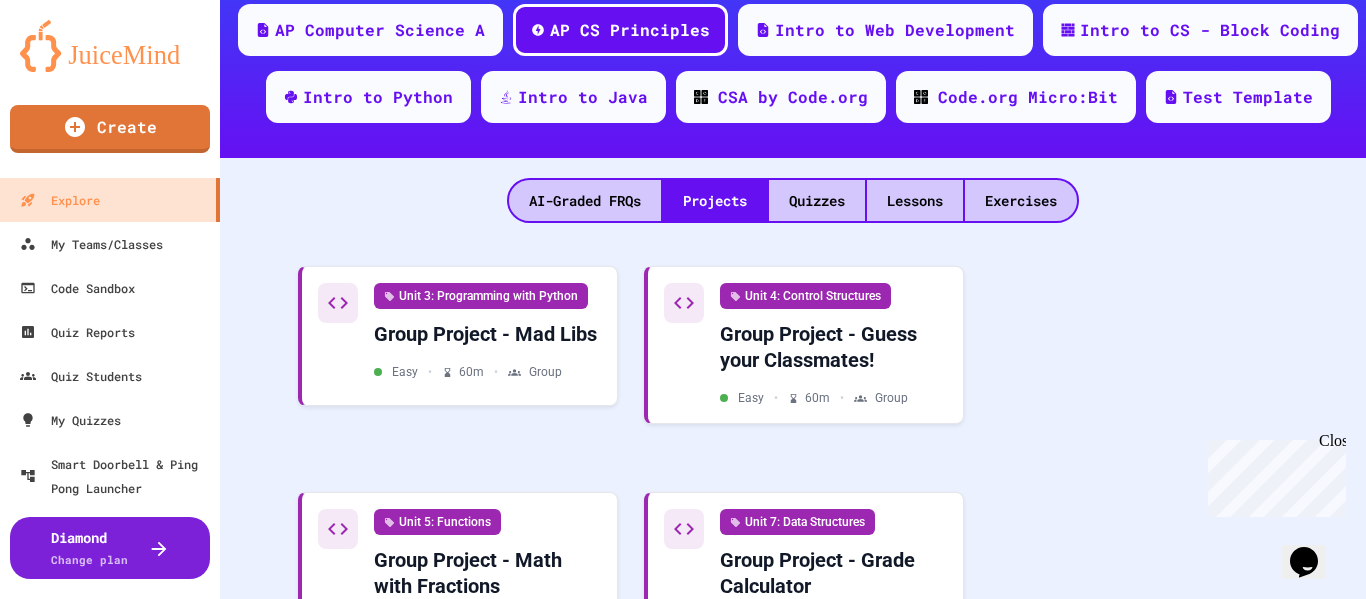 scroll, scrollTop: 301, scrollLeft: 0, axis: vertical 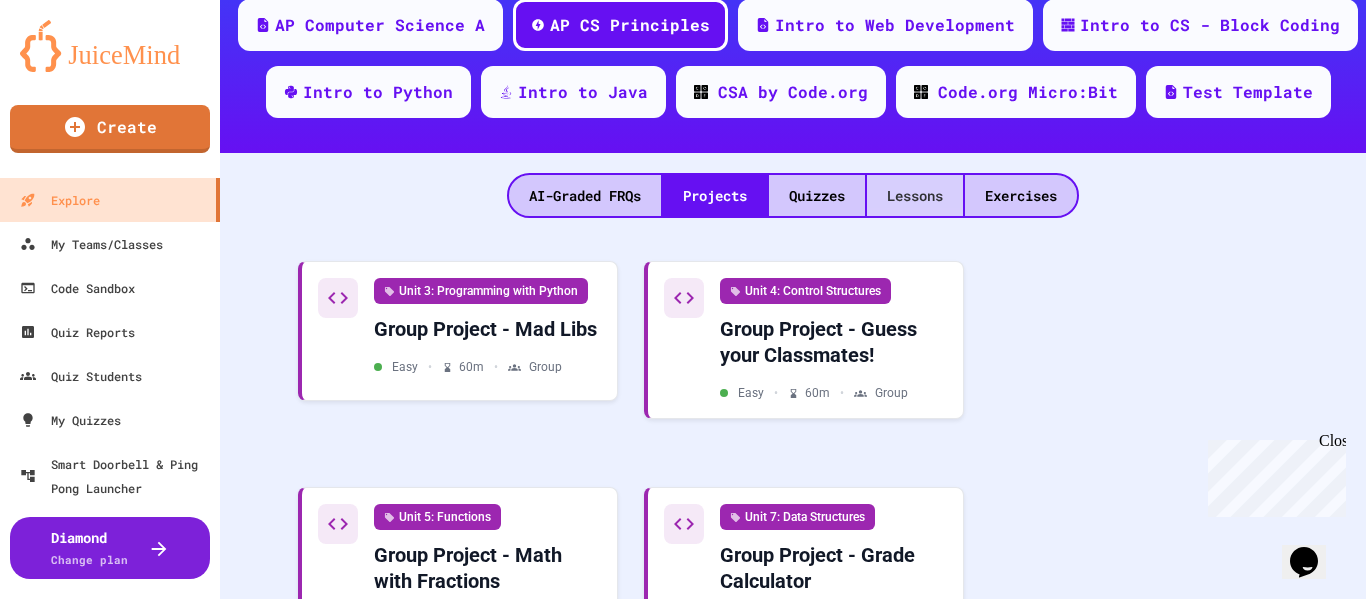 click on "Lessons" at bounding box center (915, 195) 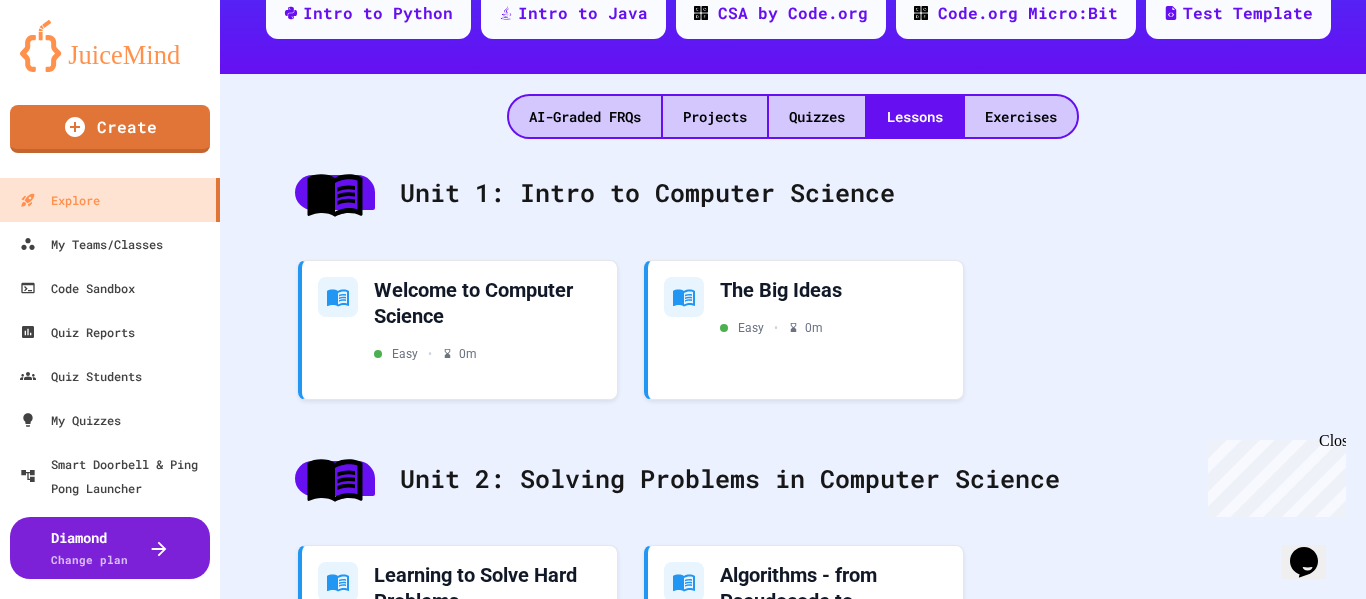 scroll, scrollTop: 378, scrollLeft: 0, axis: vertical 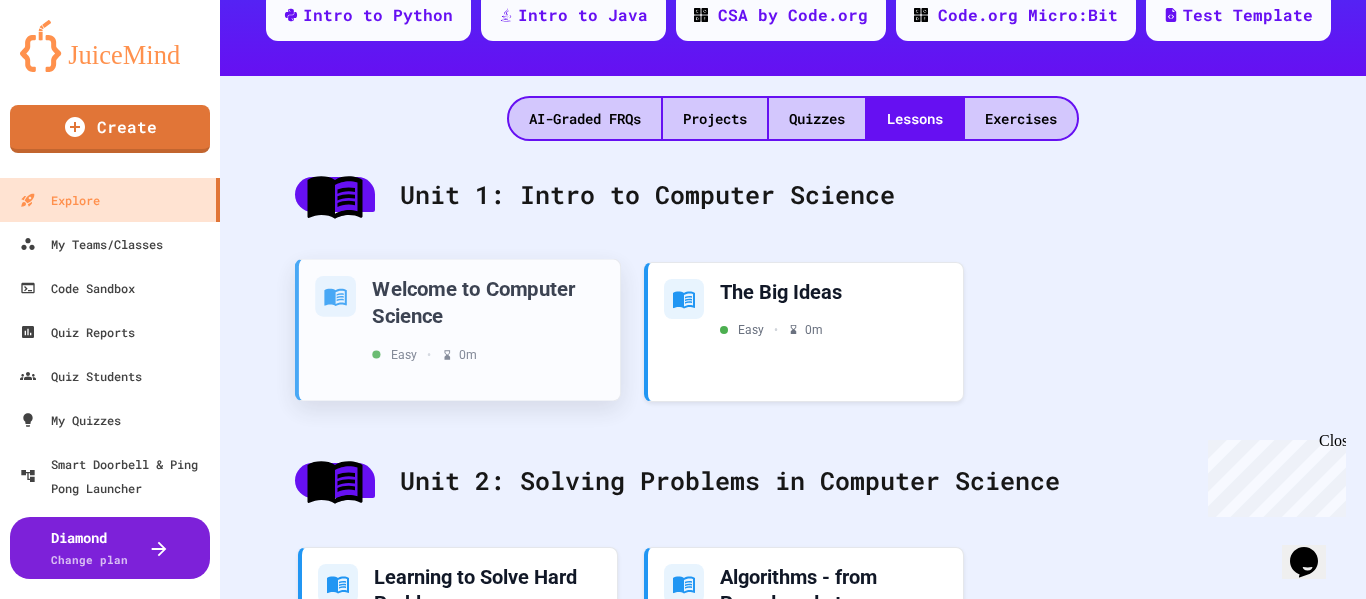 click on "Welcome to Computer Science" at bounding box center (488, 301) 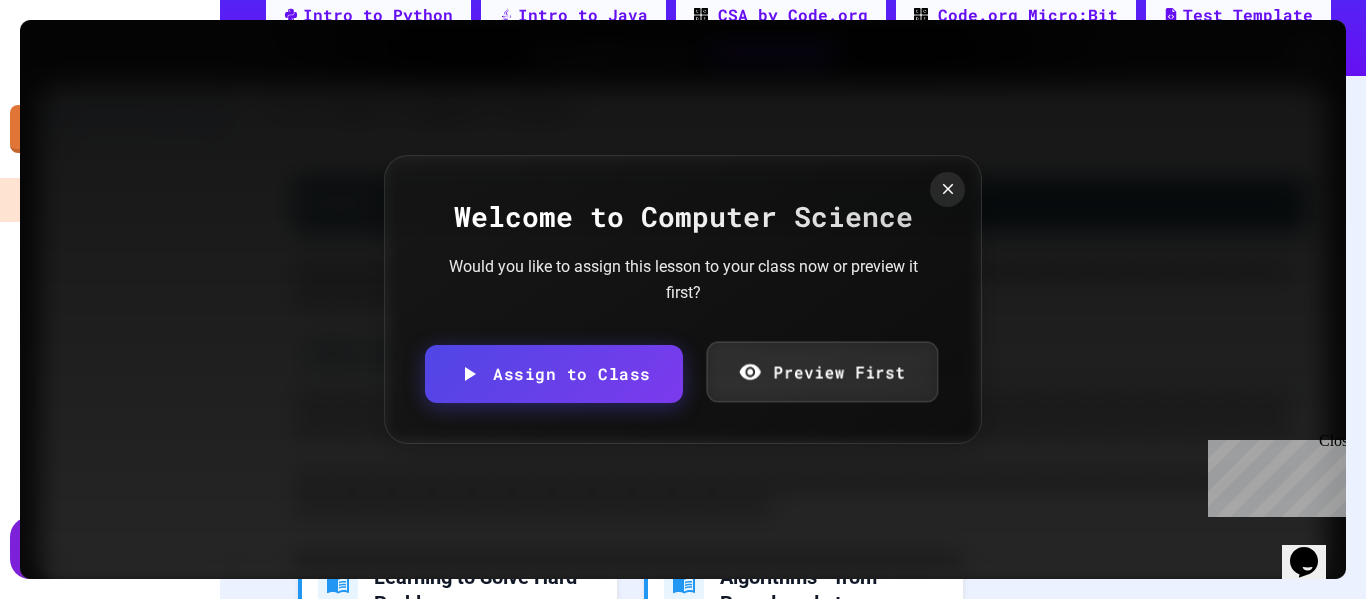 click on "Preview First" at bounding box center (821, 372) 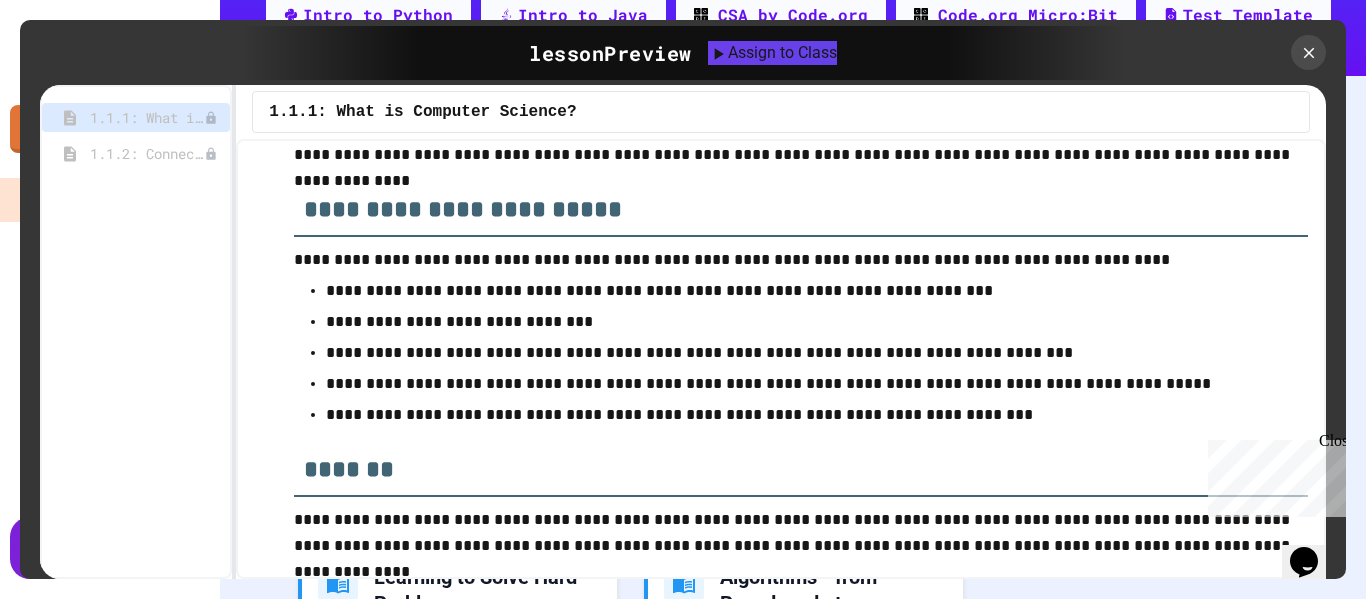 scroll, scrollTop: 8675, scrollLeft: 0, axis: vertical 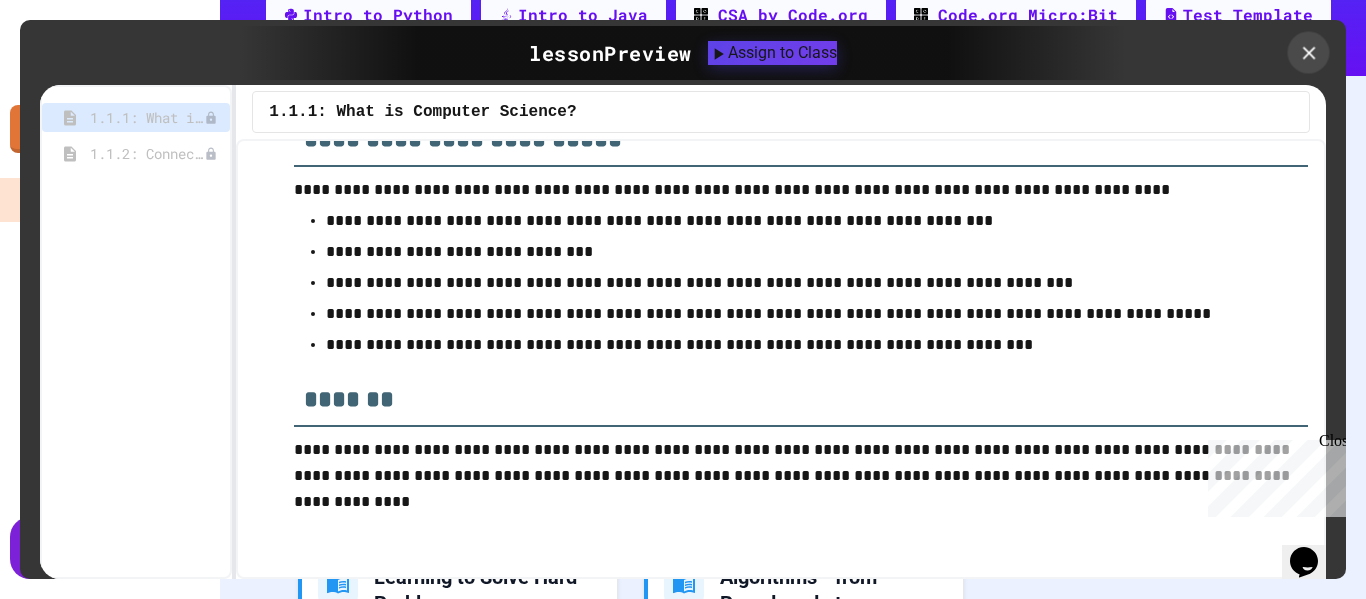 click 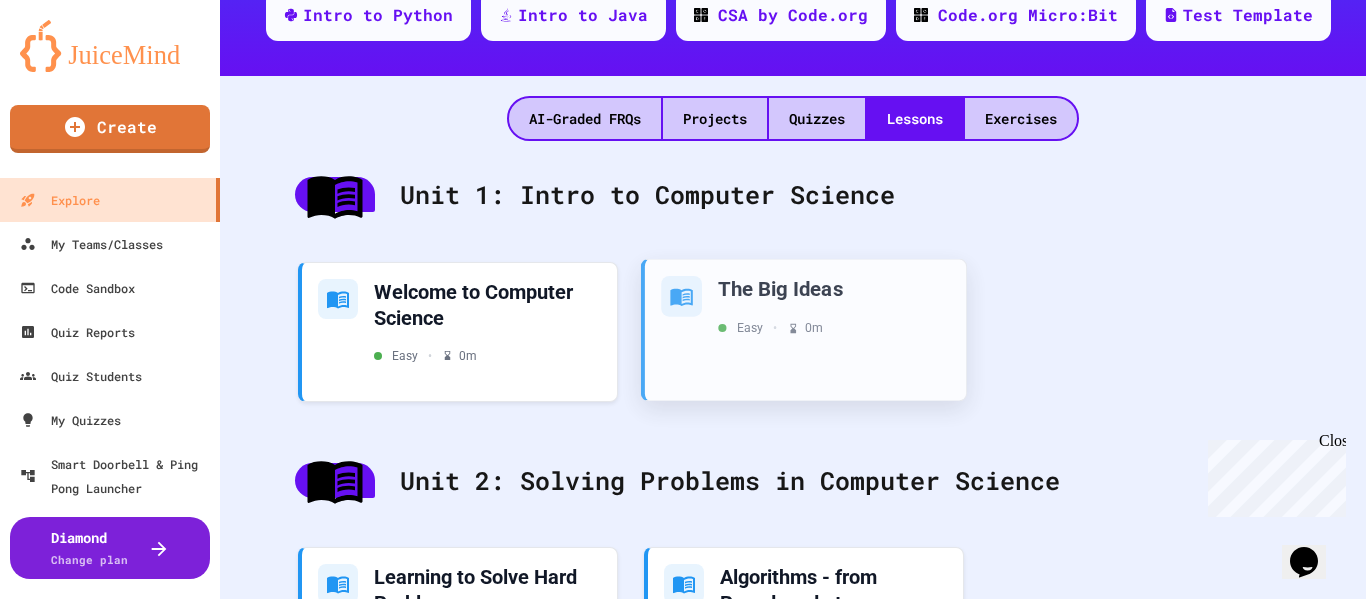 click on "The Big Ideas" at bounding box center [834, 288] 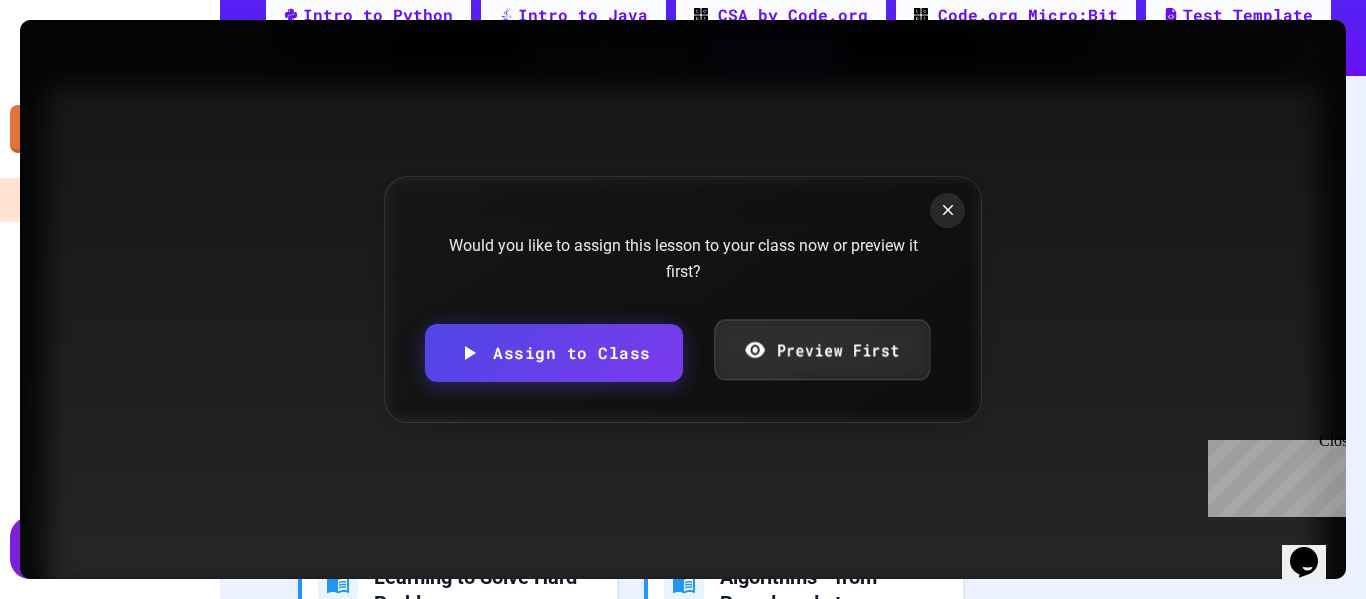 click on "Preview First" at bounding box center (822, 350) 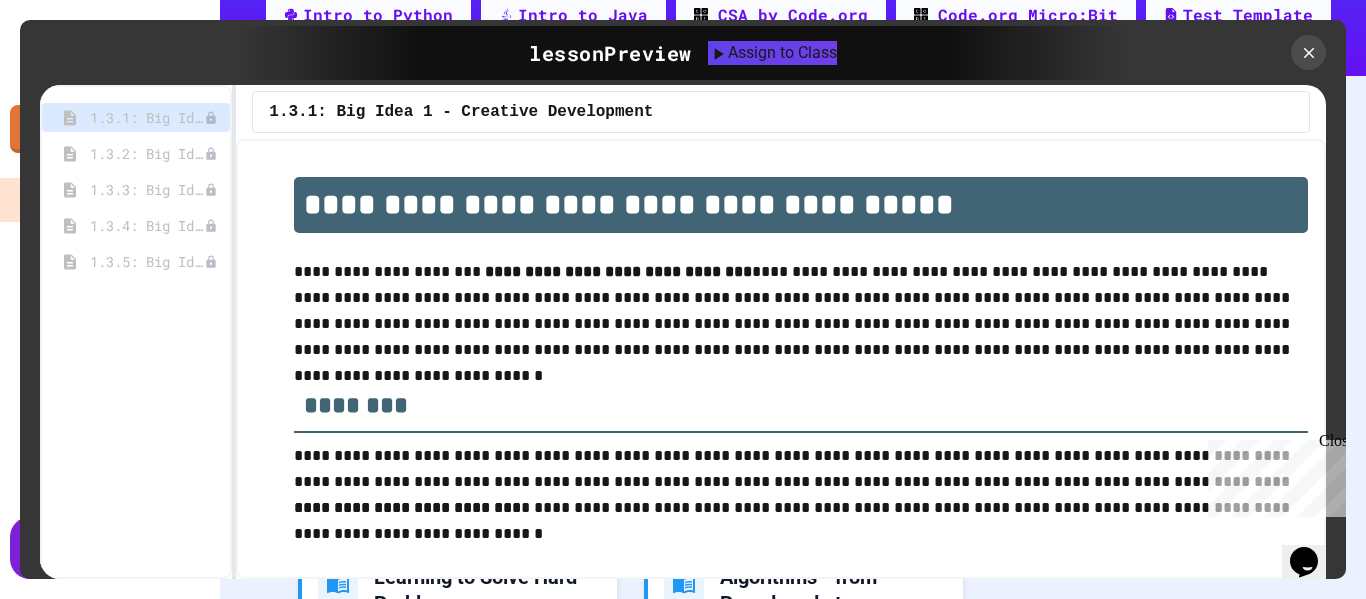 scroll, scrollTop: 1145, scrollLeft: 0, axis: vertical 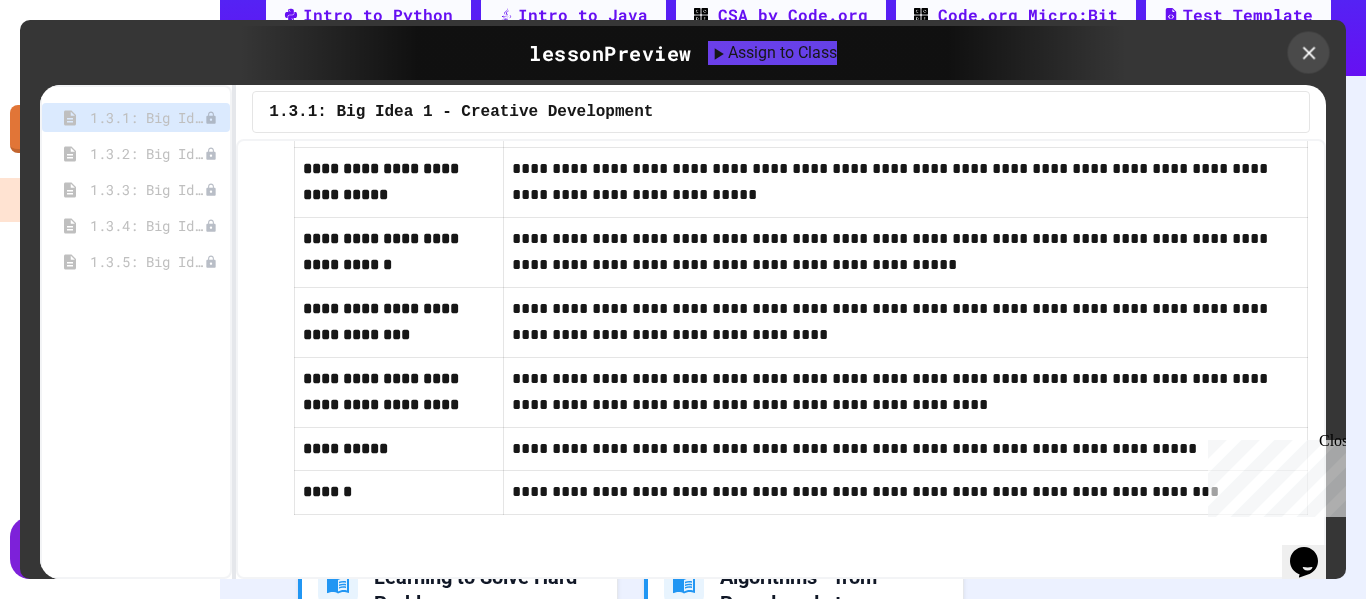 click 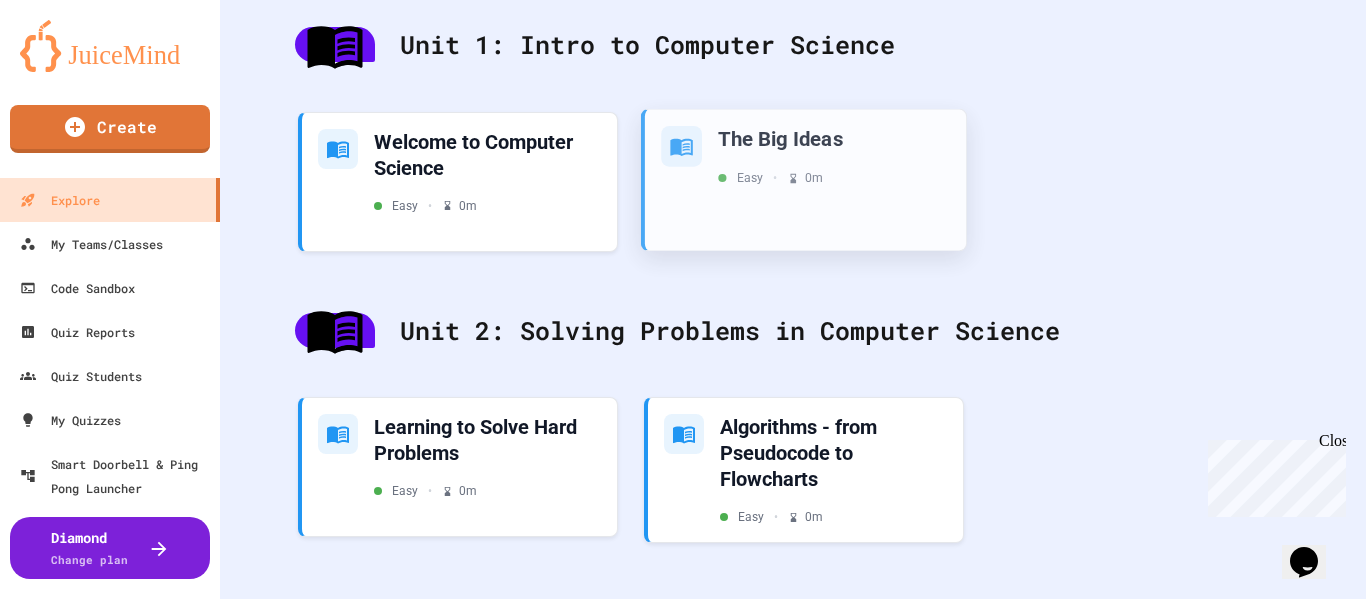 scroll, scrollTop: 529, scrollLeft: 0, axis: vertical 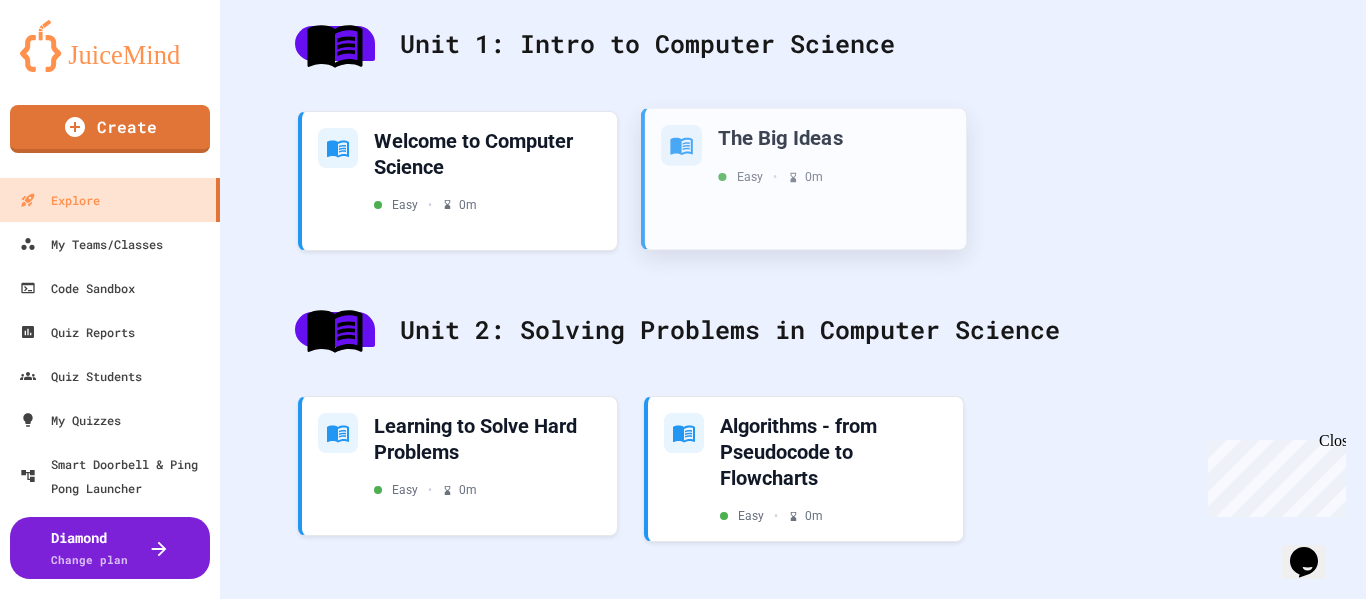 click on "The Big Ideas" at bounding box center (834, 137) 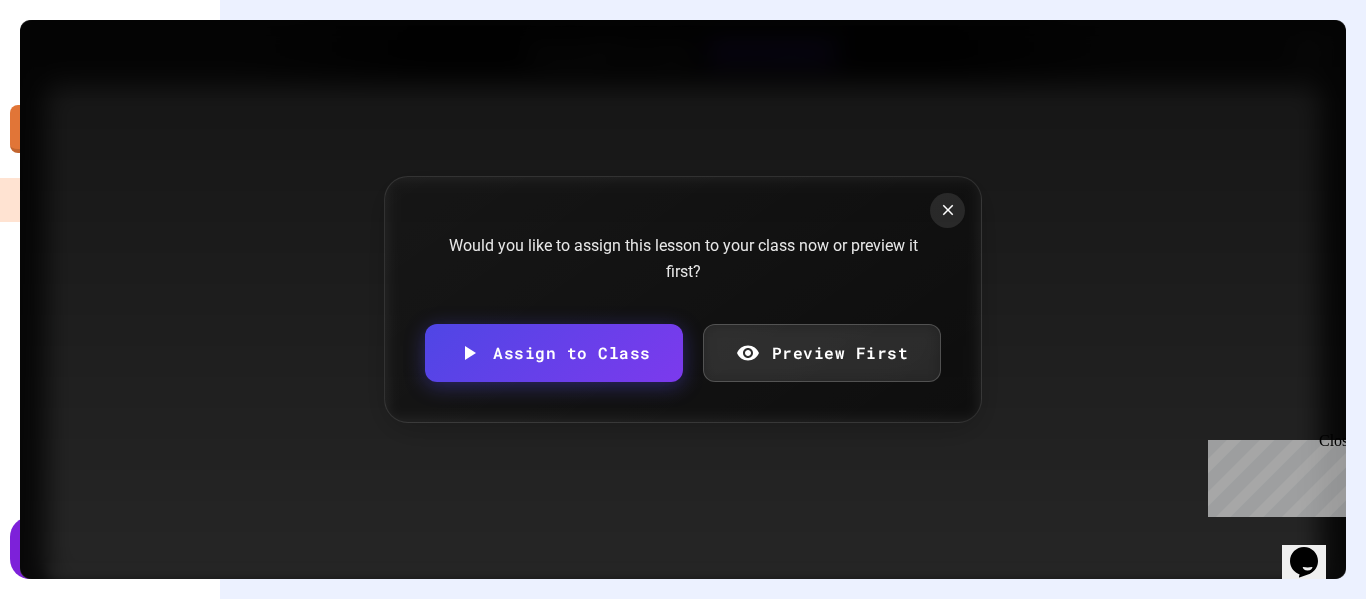 click at bounding box center (947, 210) 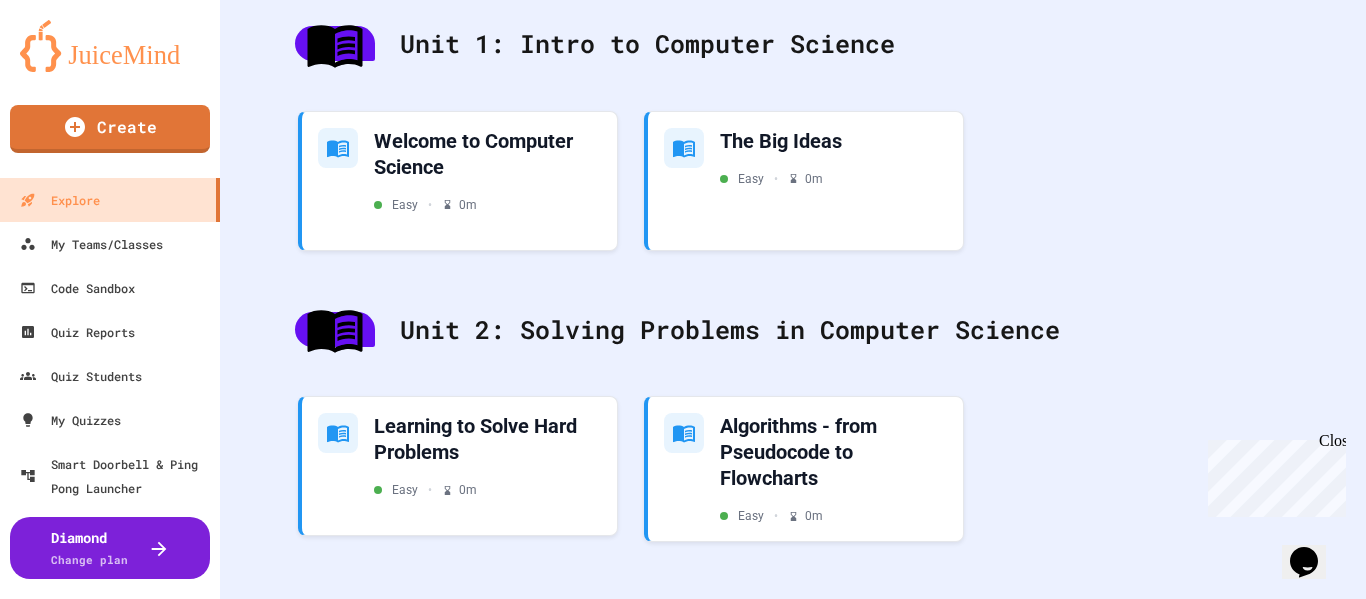 click on "Unit 2: Solving Problems in Computer Science" at bounding box center (793, 330) 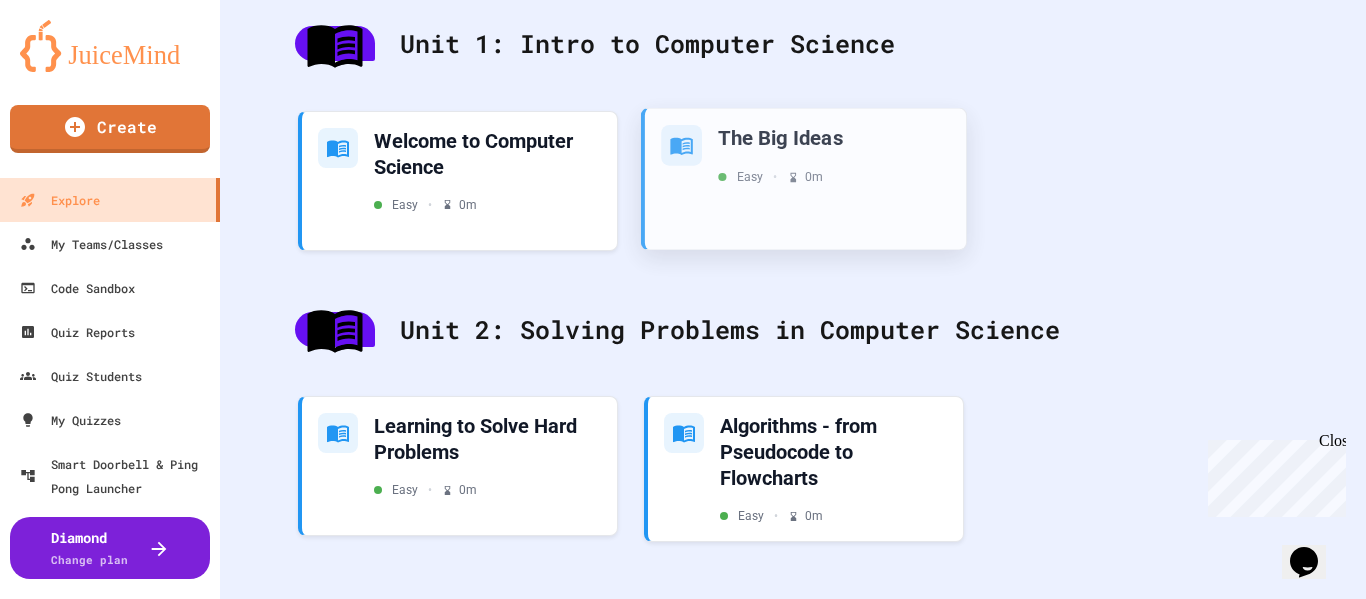 click on "The Big Ideas Easy • 0 m" at bounding box center [834, 154] 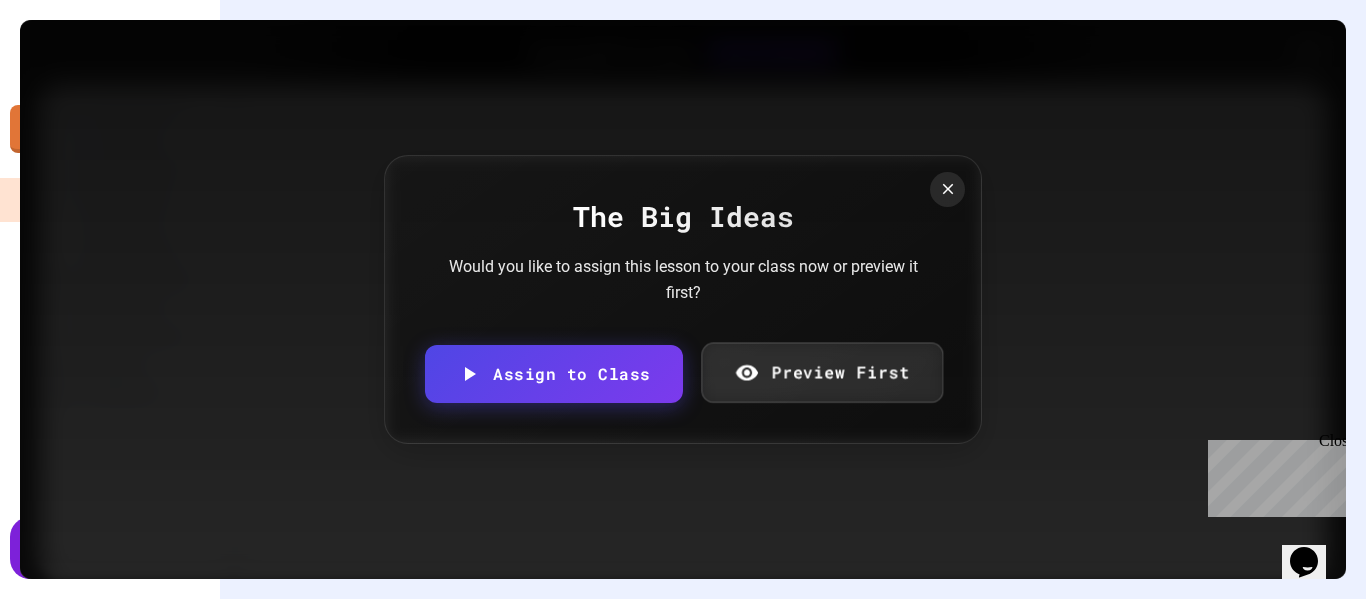 click on "Preview First" at bounding box center (822, 373) 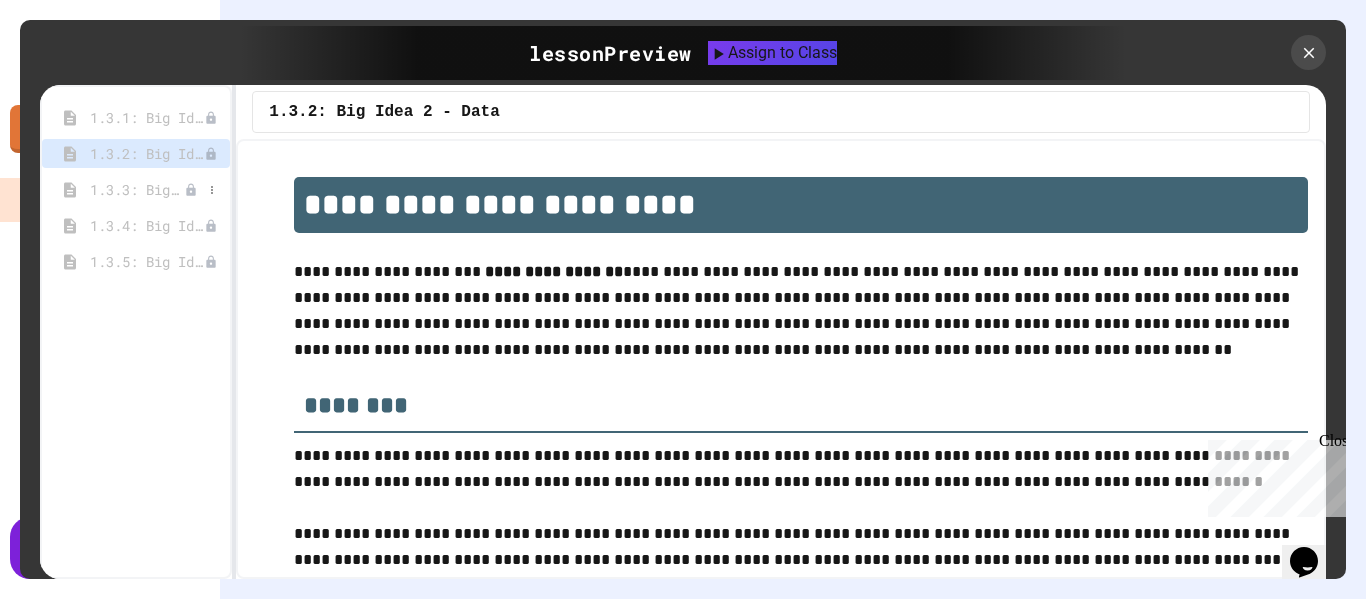 click on "1.3.3: Big Idea 3 - Algorithms and Programming" at bounding box center (137, 189) 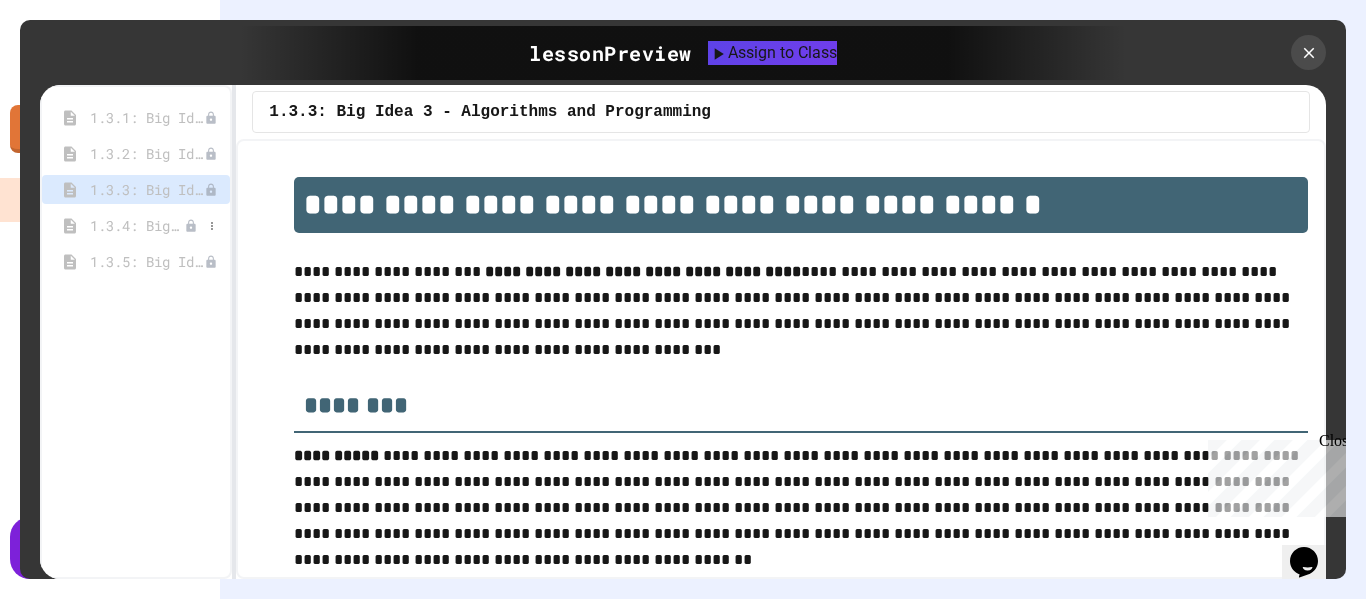 click on "1.3.4: Big Idea 4 - Computing Systems and Networks" at bounding box center [137, 225] 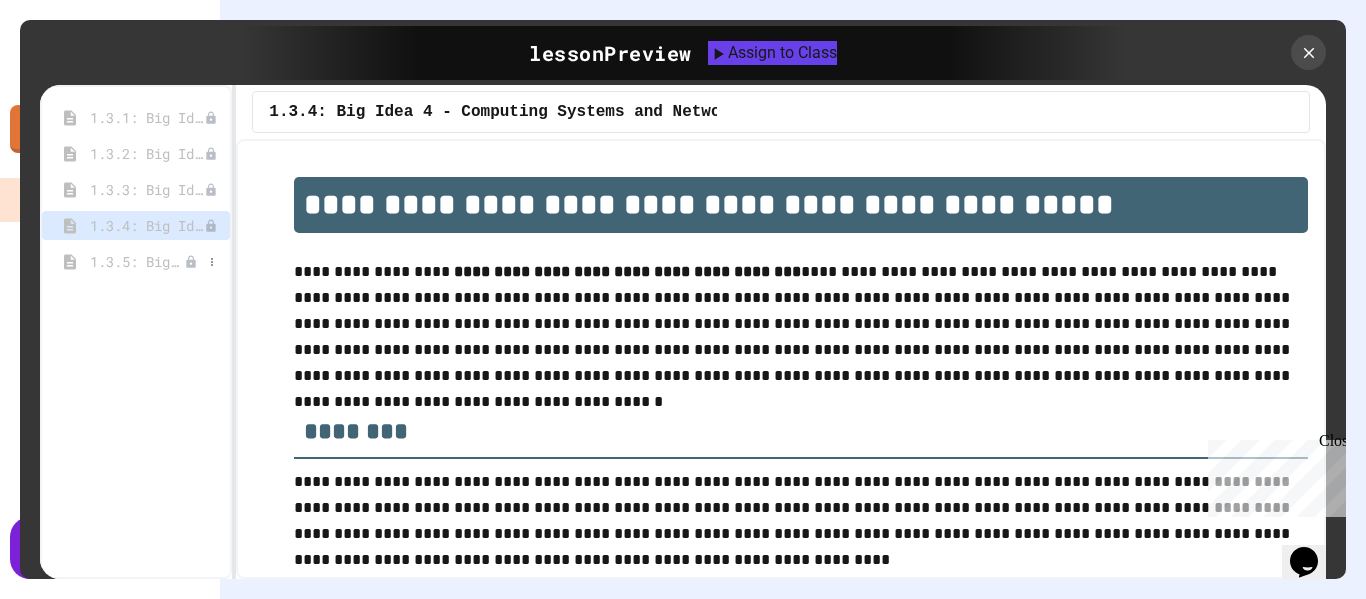 click on "1.3.5: Big Idea 5 - Impact of Computing" at bounding box center (137, 261) 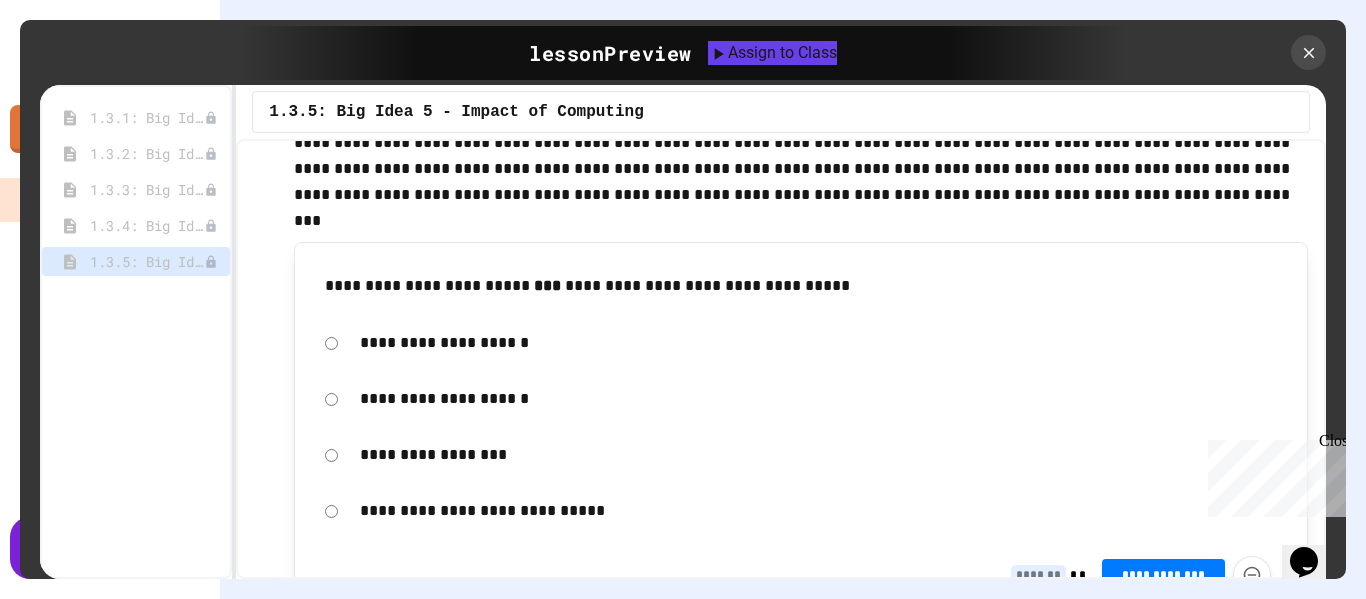 scroll, scrollTop: 0, scrollLeft: 0, axis: both 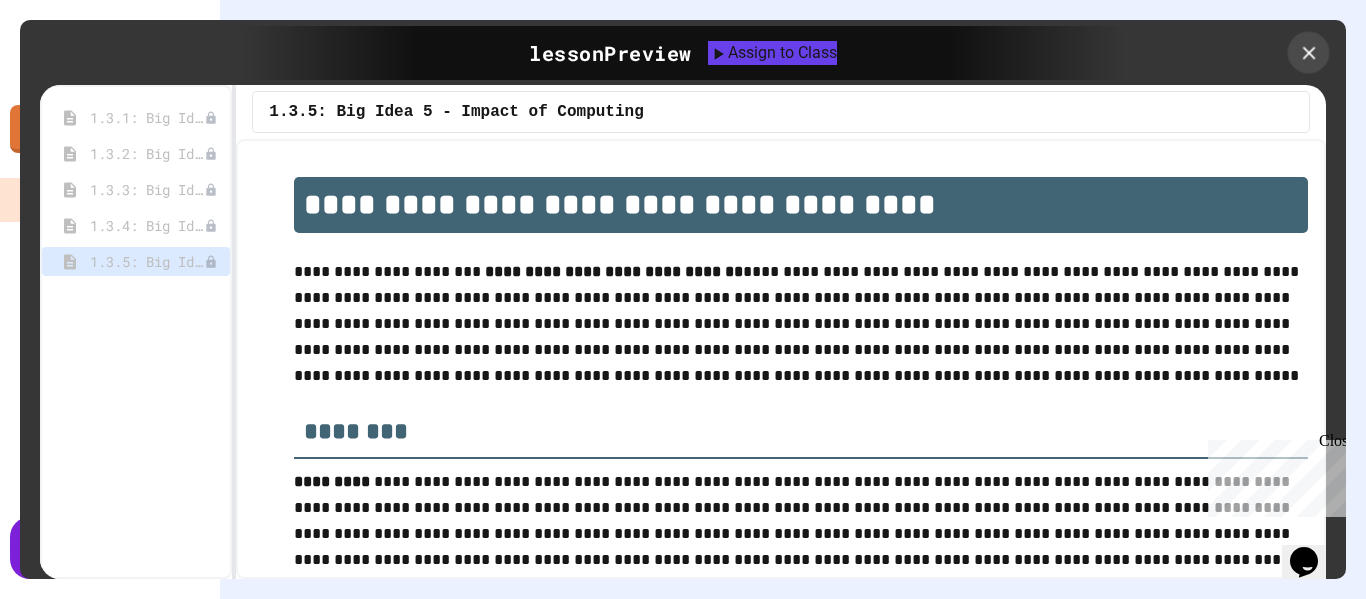 click 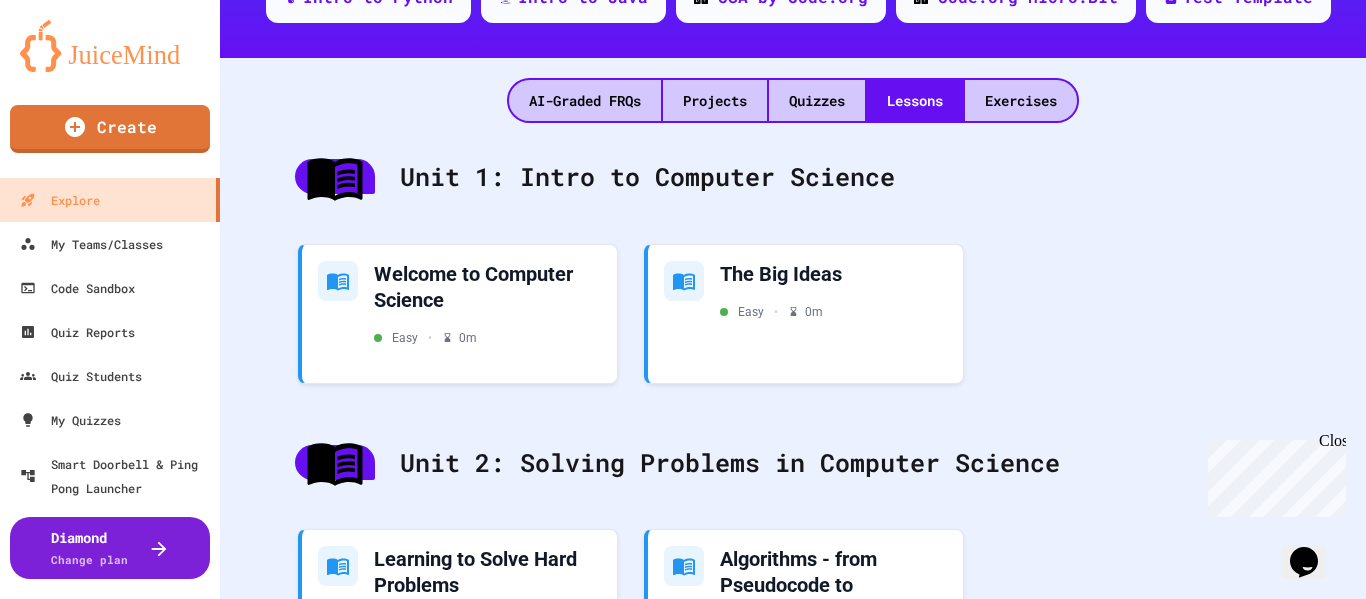 scroll, scrollTop: 395, scrollLeft: 0, axis: vertical 